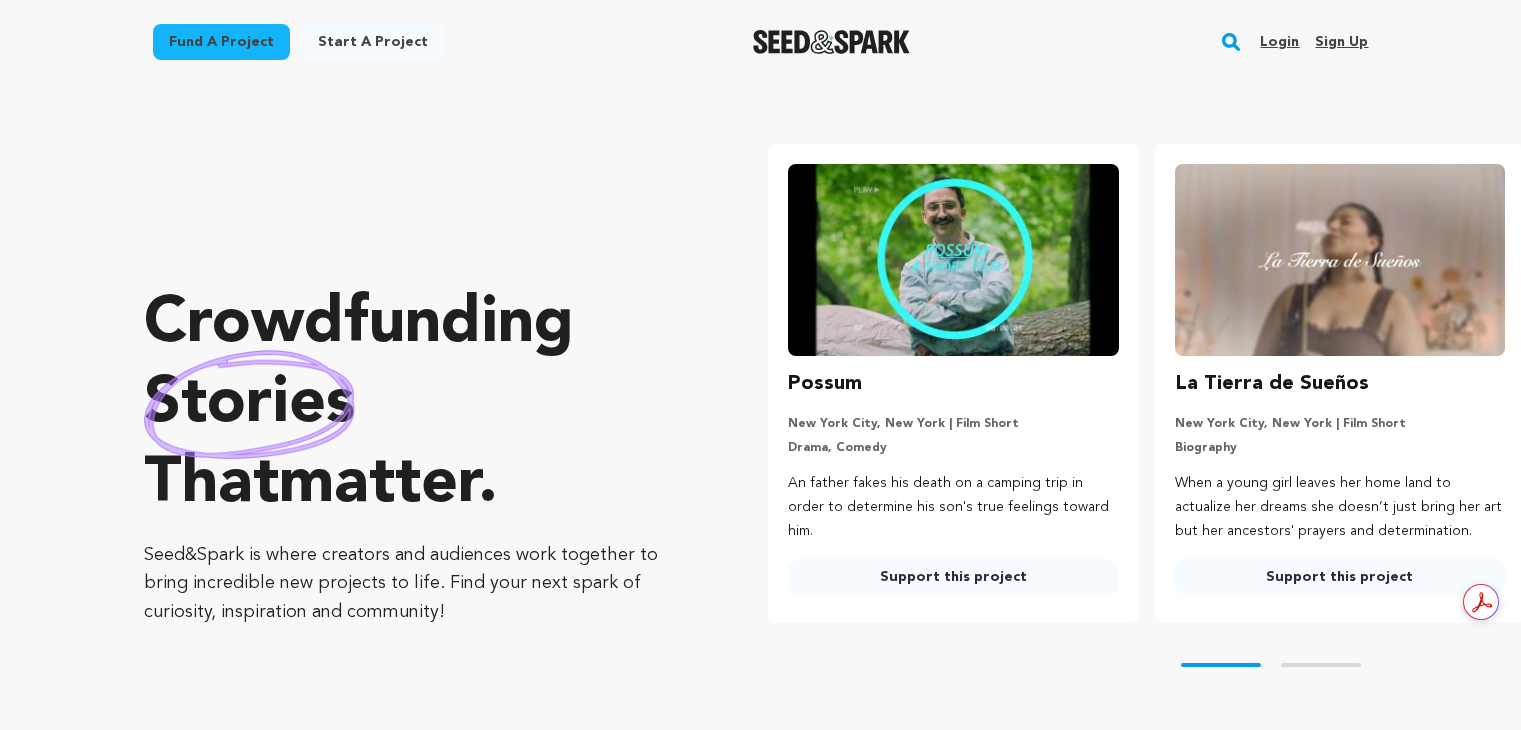 scroll, scrollTop: 0, scrollLeft: 0, axis: both 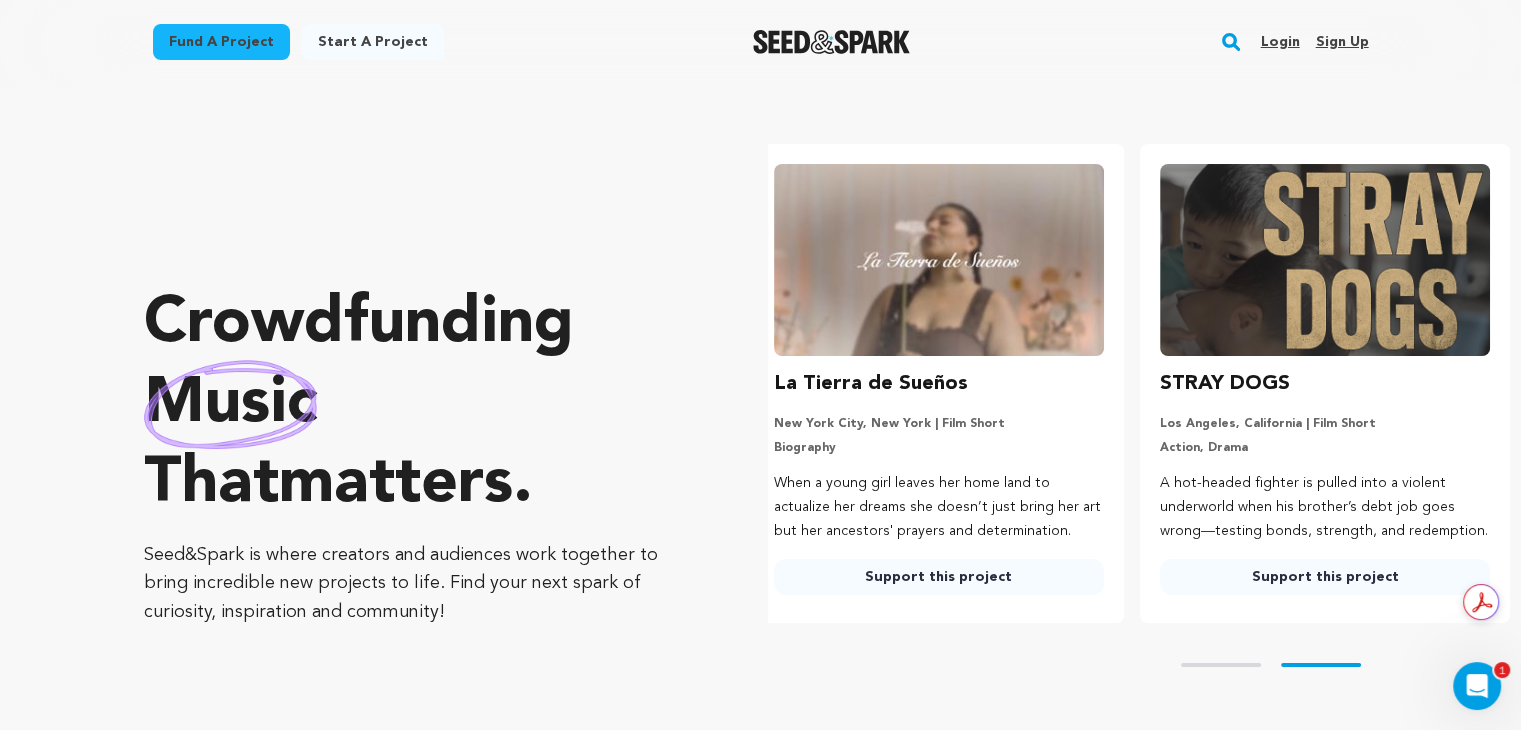 click on "Login" at bounding box center [1279, 42] 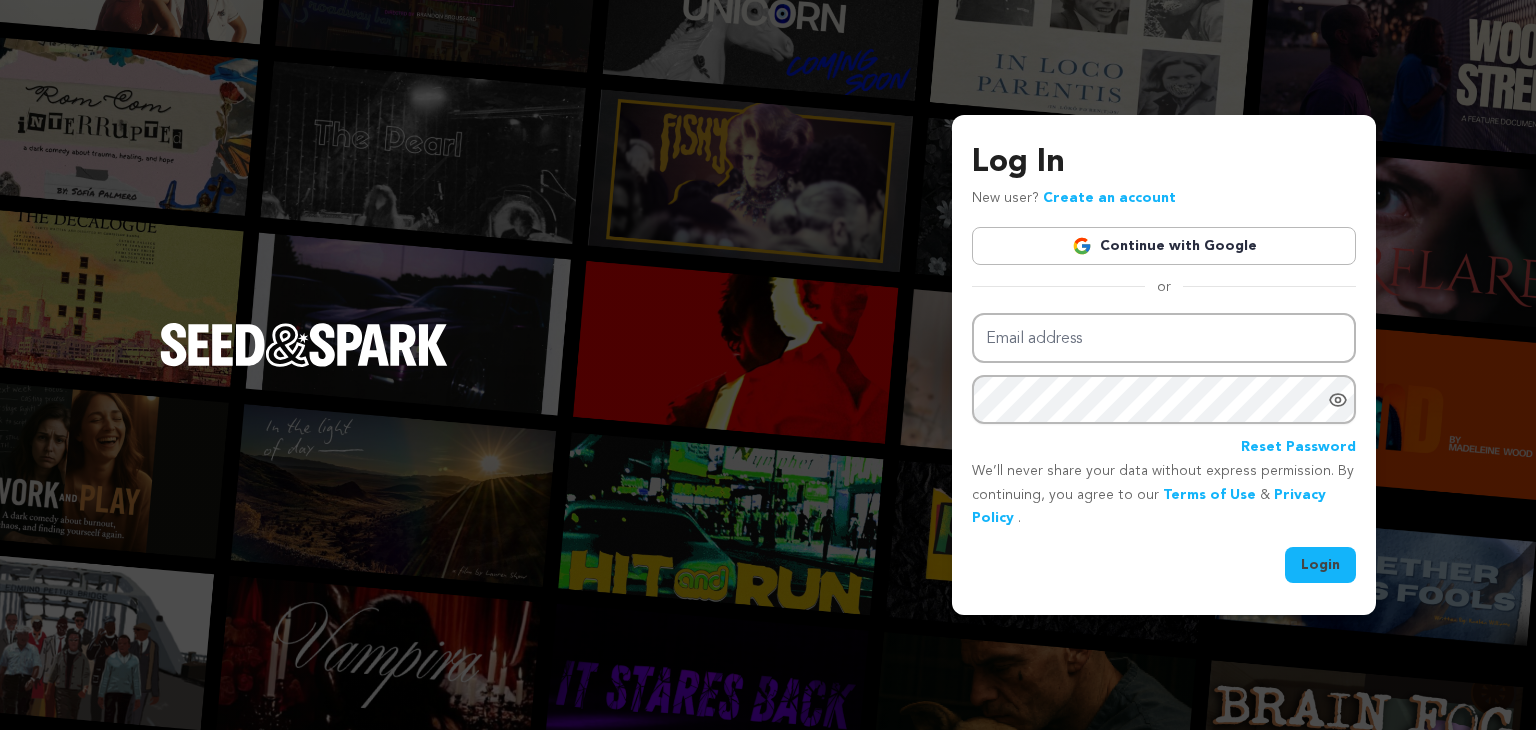 scroll, scrollTop: 0, scrollLeft: 0, axis: both 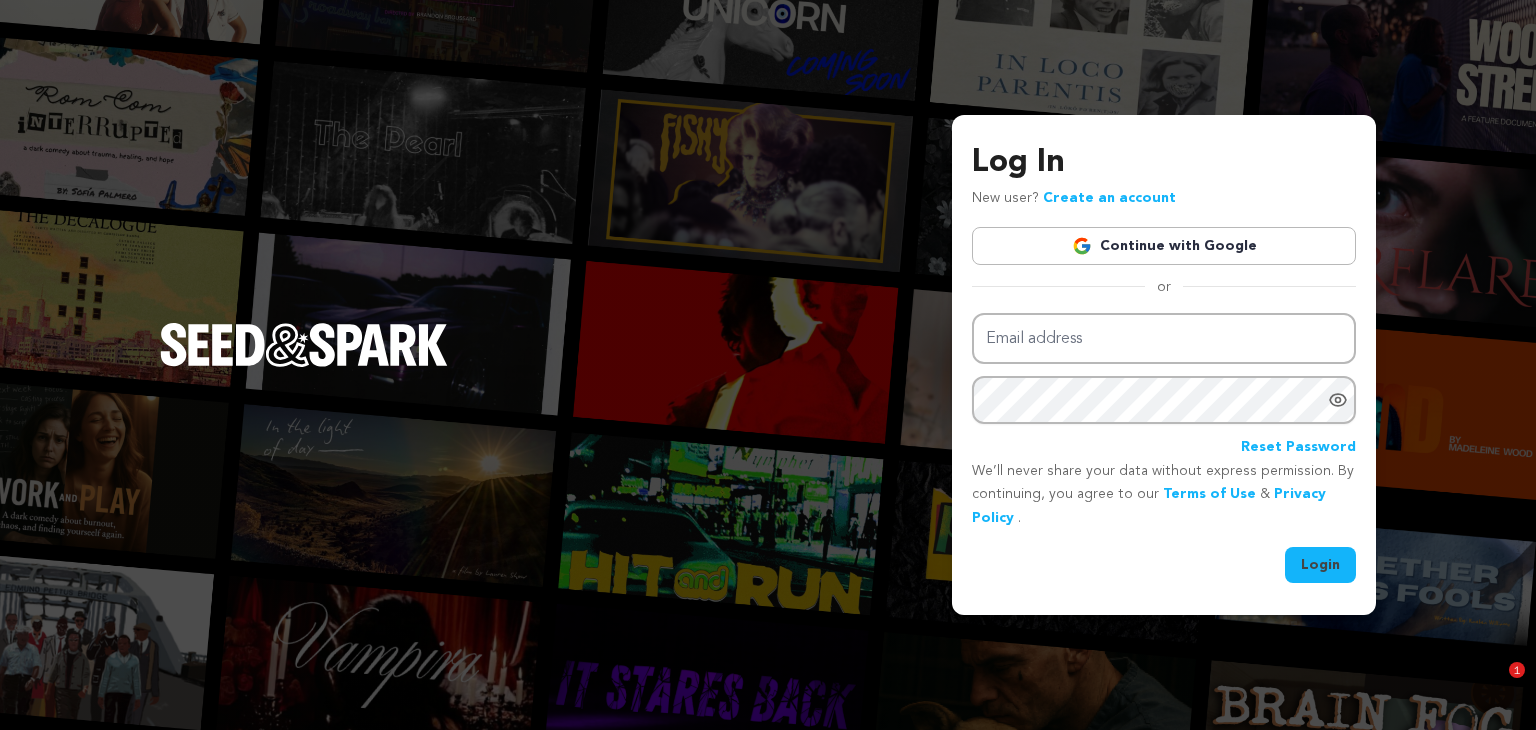 click on "Continue with Google" at bounding box center [1164, 246] 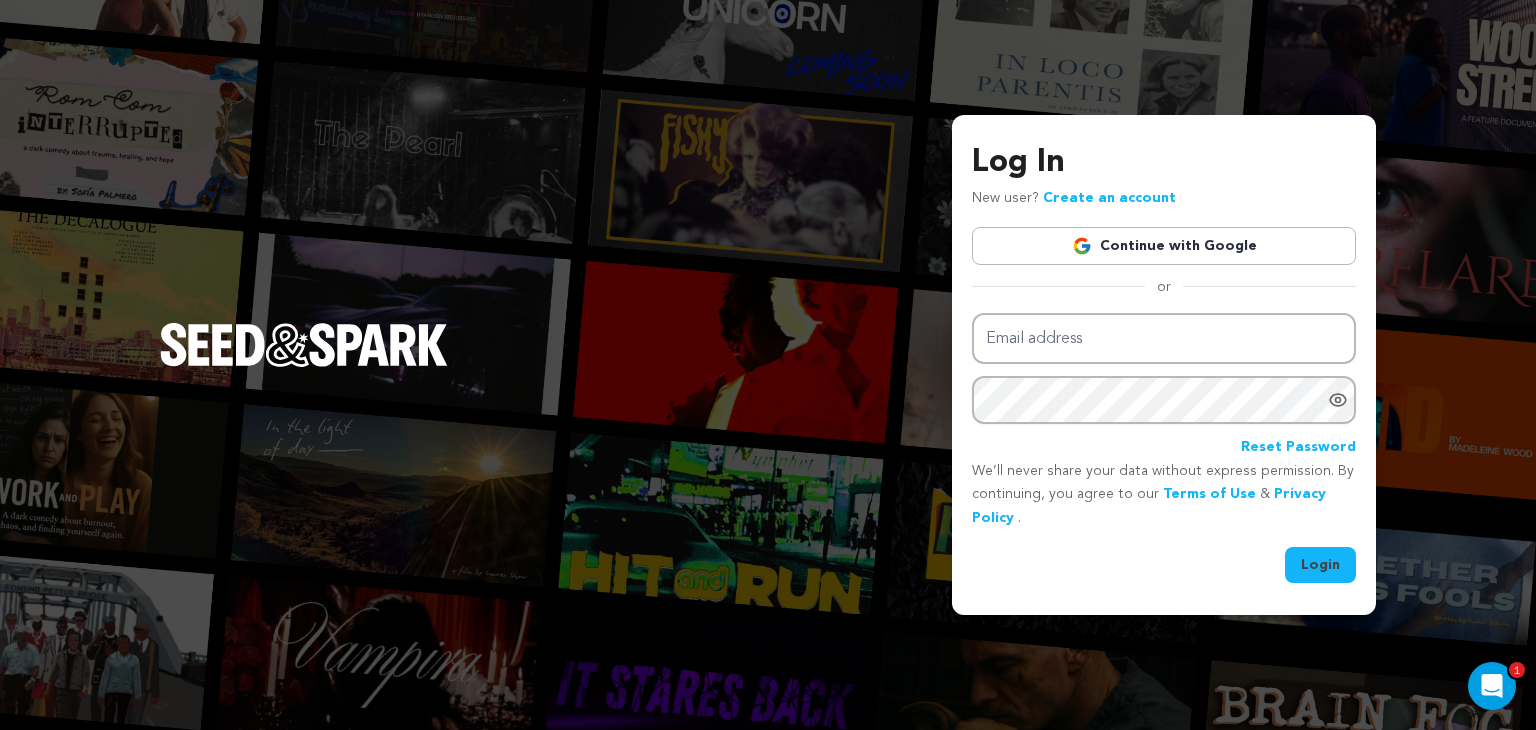scroll, scrollTop: 0, scrollLeft: 0, axis: both 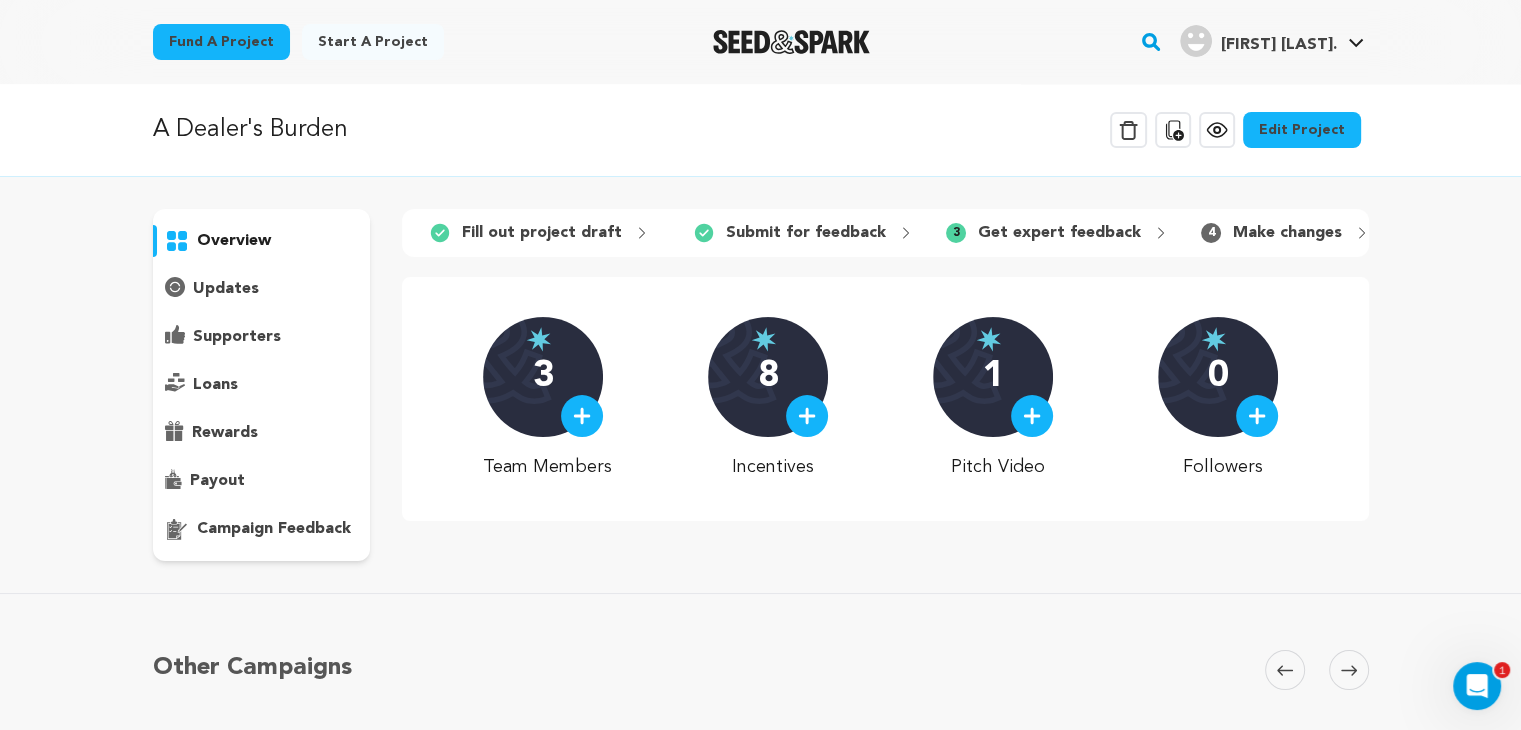 click on "updates" at bounding box center (226, 289) 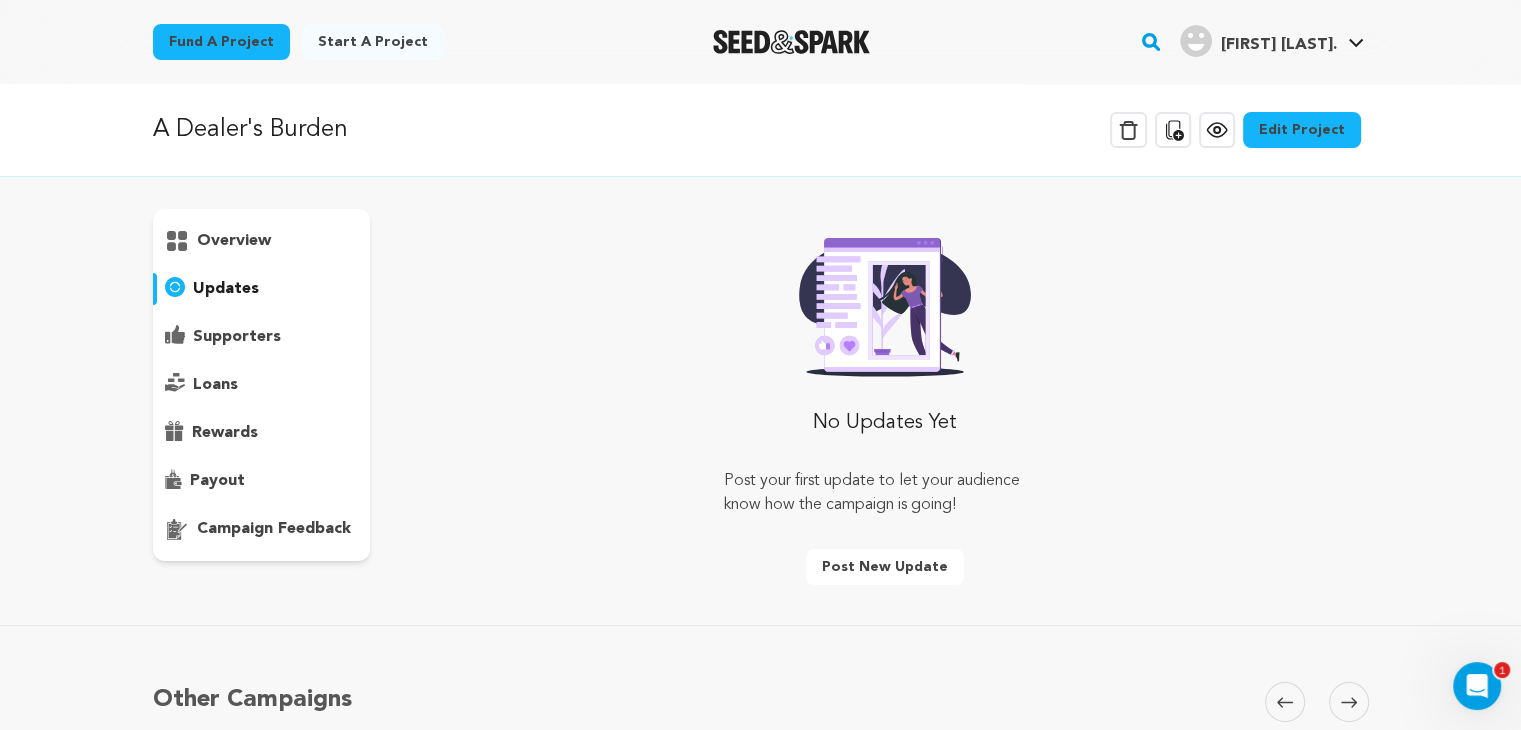 click on "supporters" at bounding box center [237, 337] 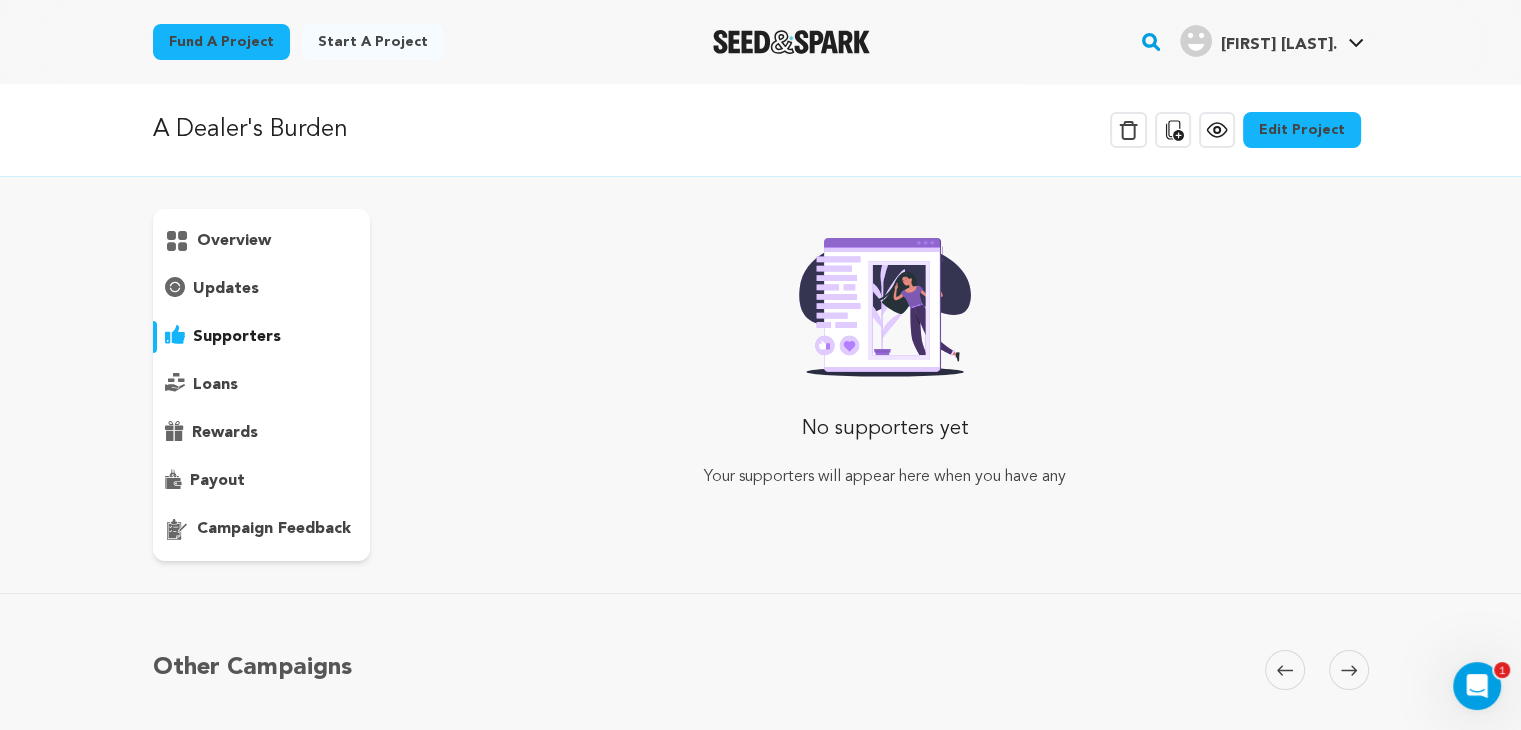 click on "loans" at bounding box center [215, 385] 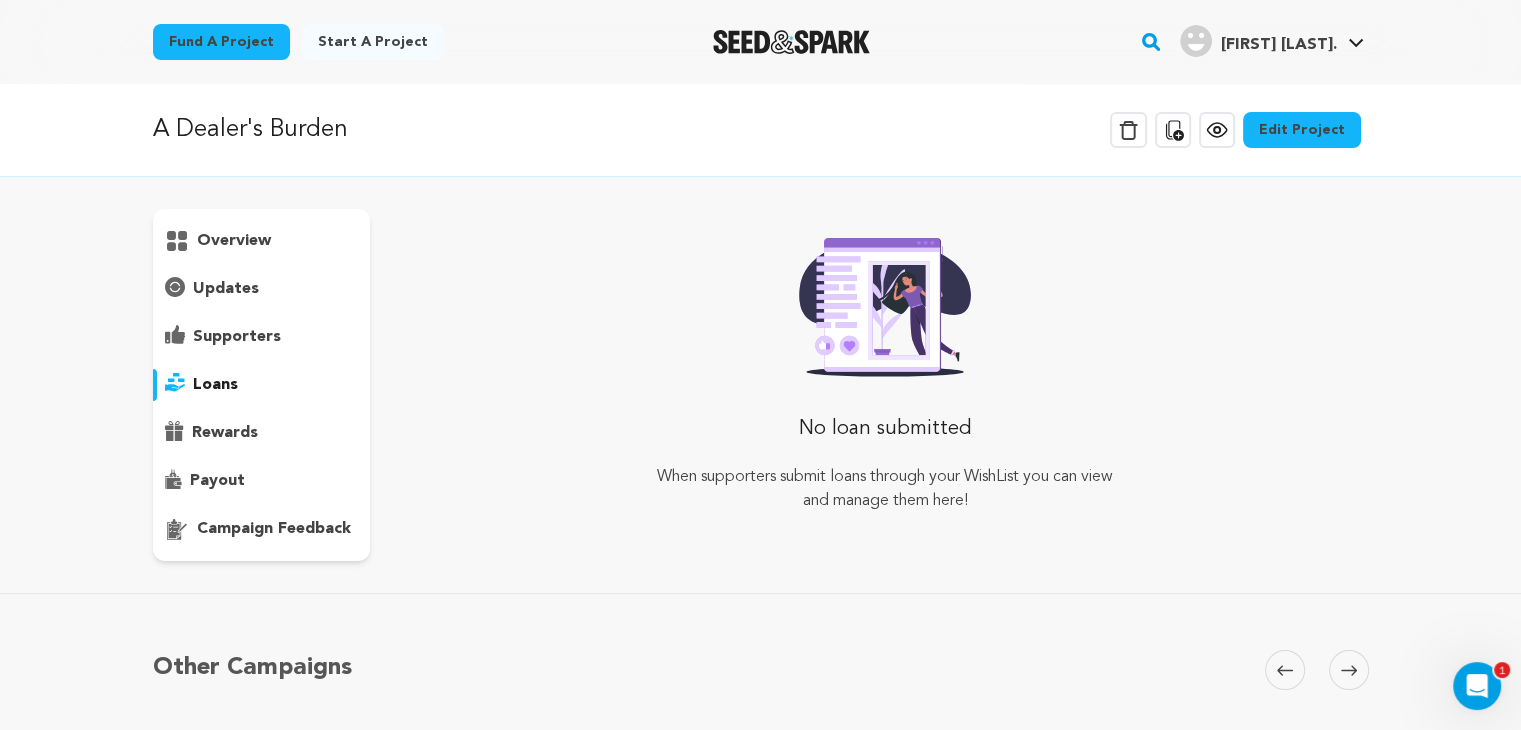 click on "overview" at bounding box center (262, 241) 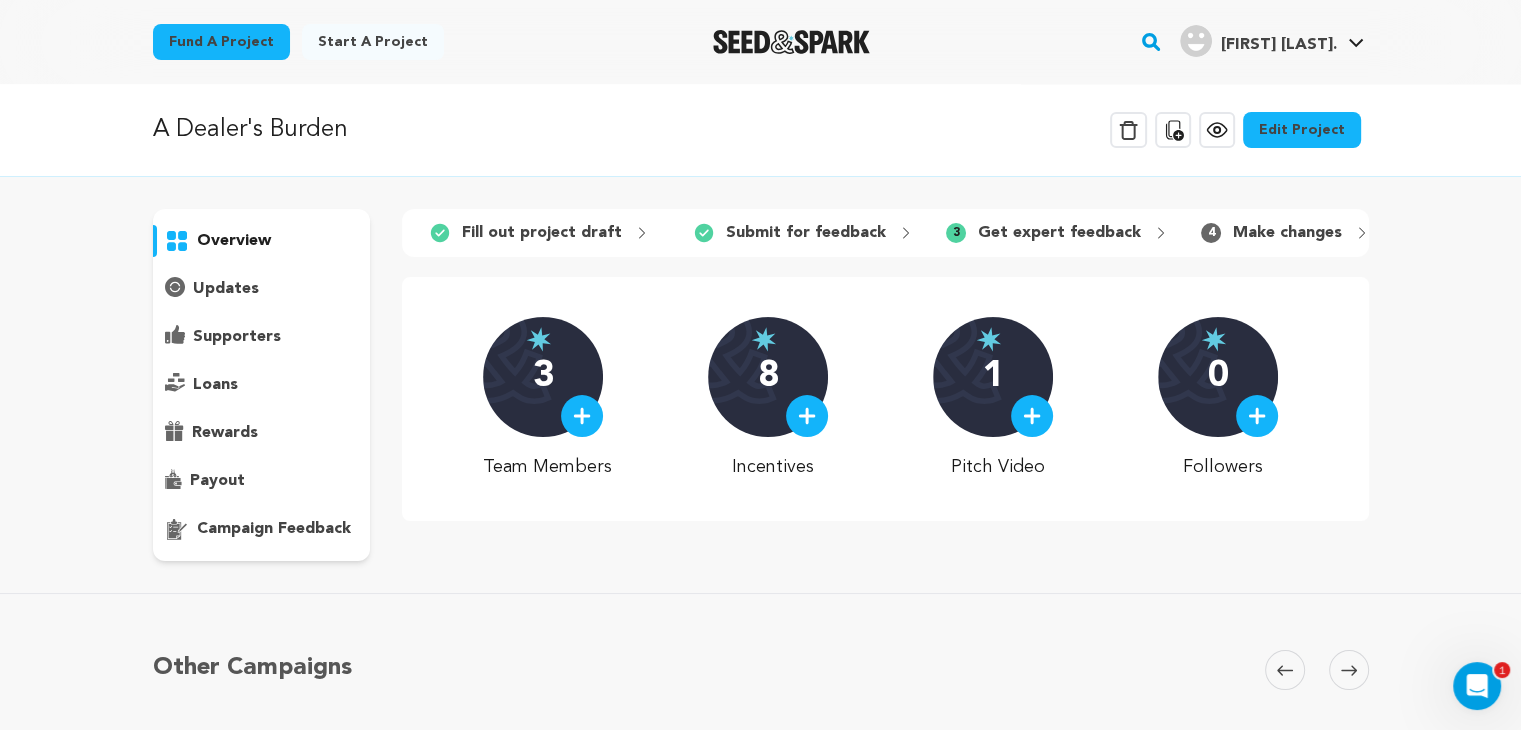 click on "Edit Project" at bounding box center (1302, 130) 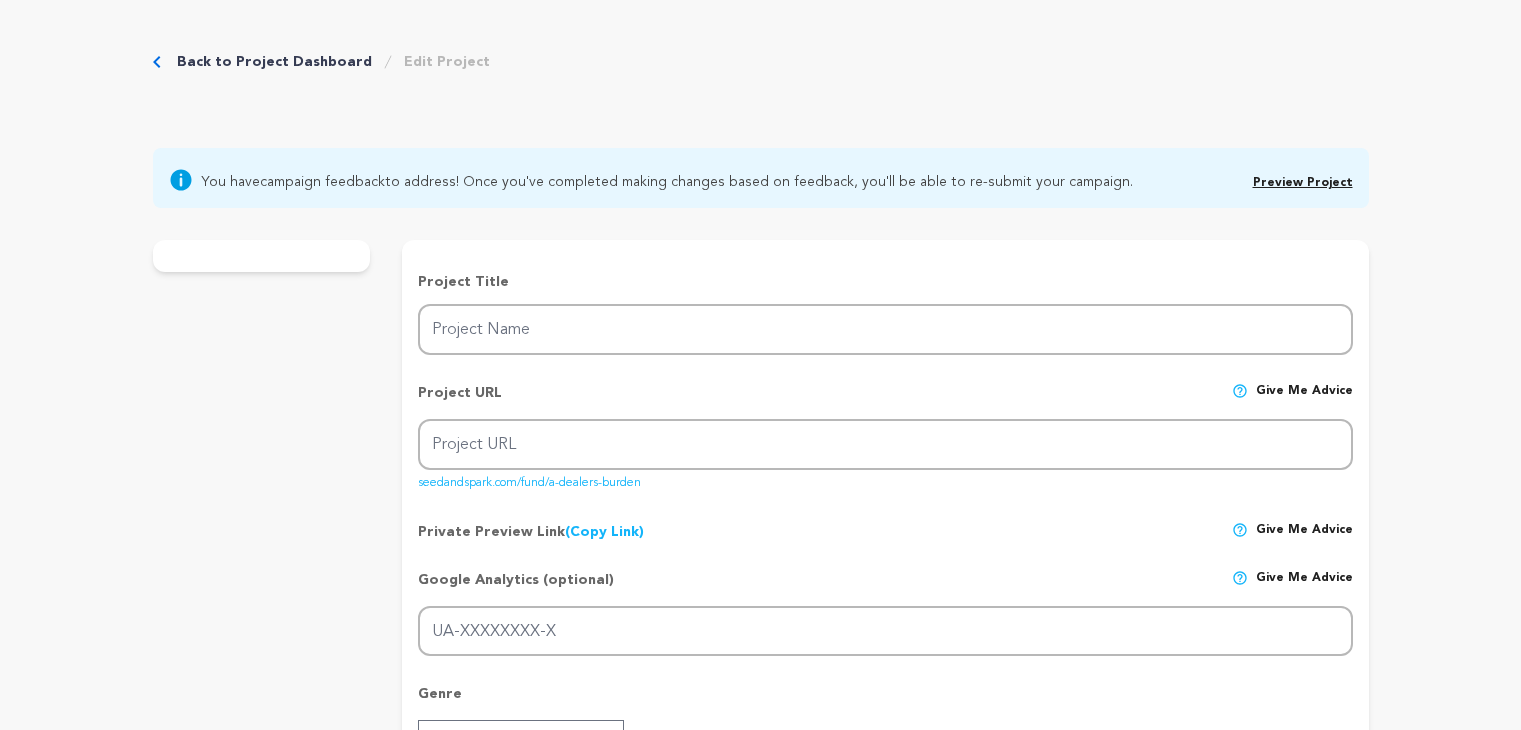 scroll, scrollTop: 0, scrollLeft: 0, axis: both 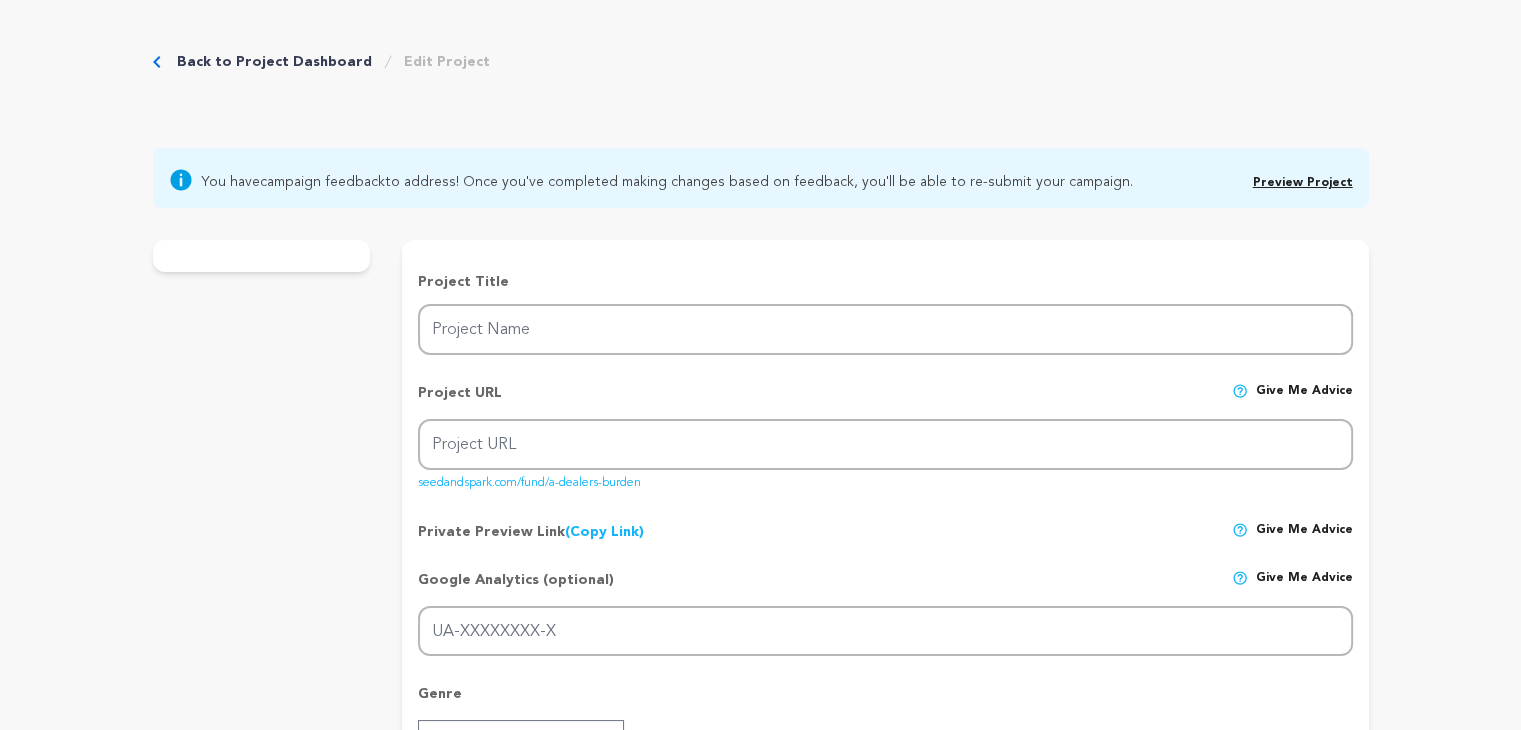 type on "A Dealer's Burden" 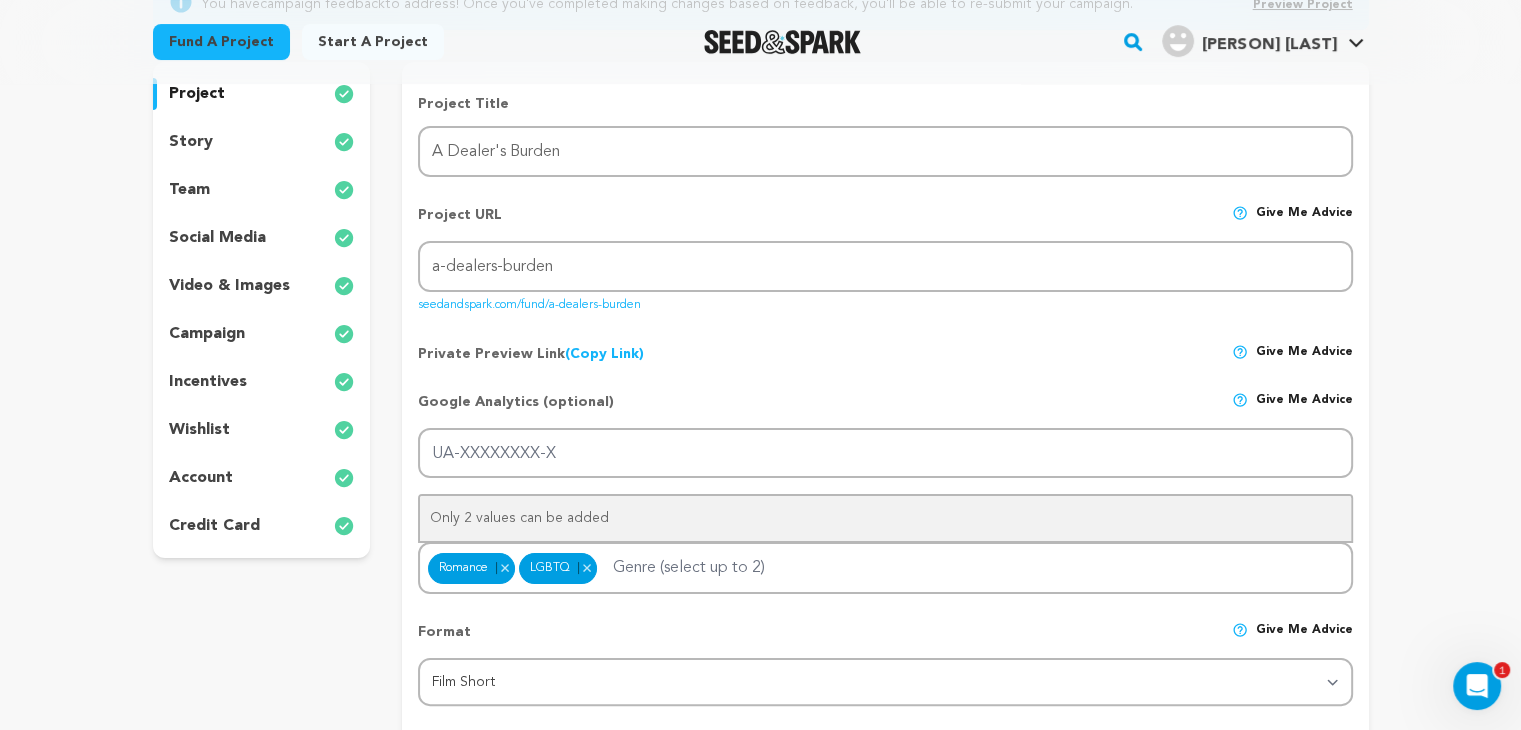 scroll, scrollTop: 0, scrollLeft: 0, axis: both 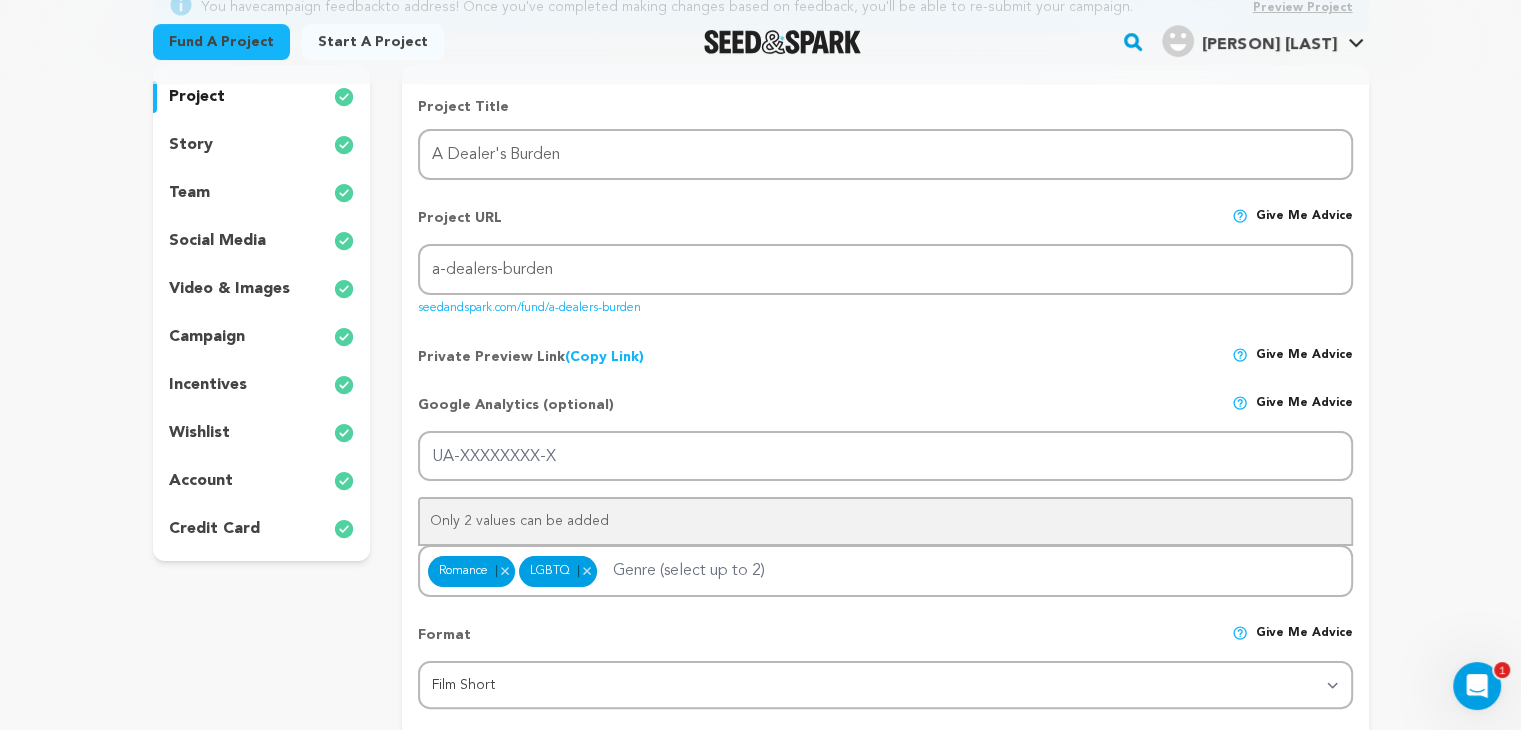 click on "incentives" at bounding box center [208, 385] 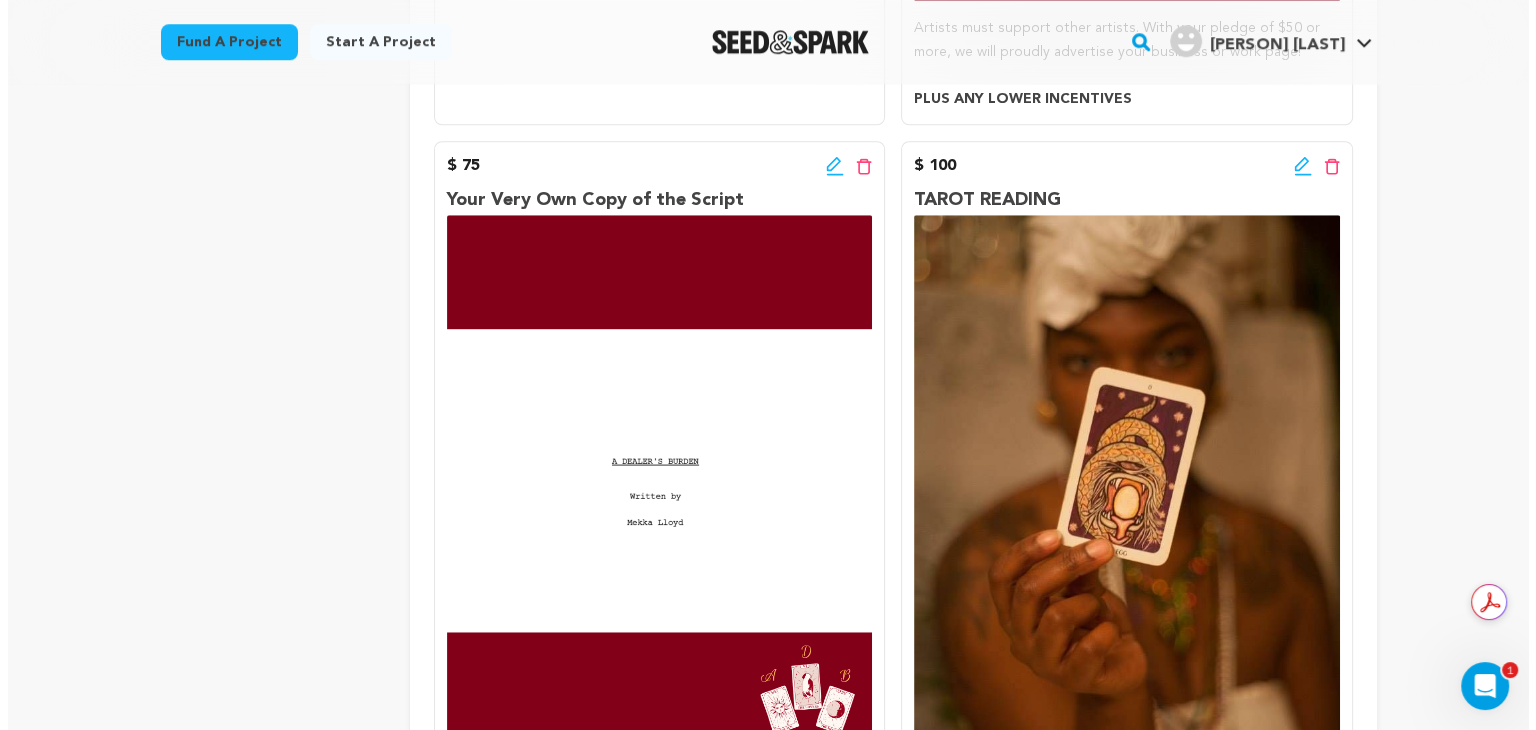 scroll, scrollTop: 1802, scrollLeft: 0, axis: vertical 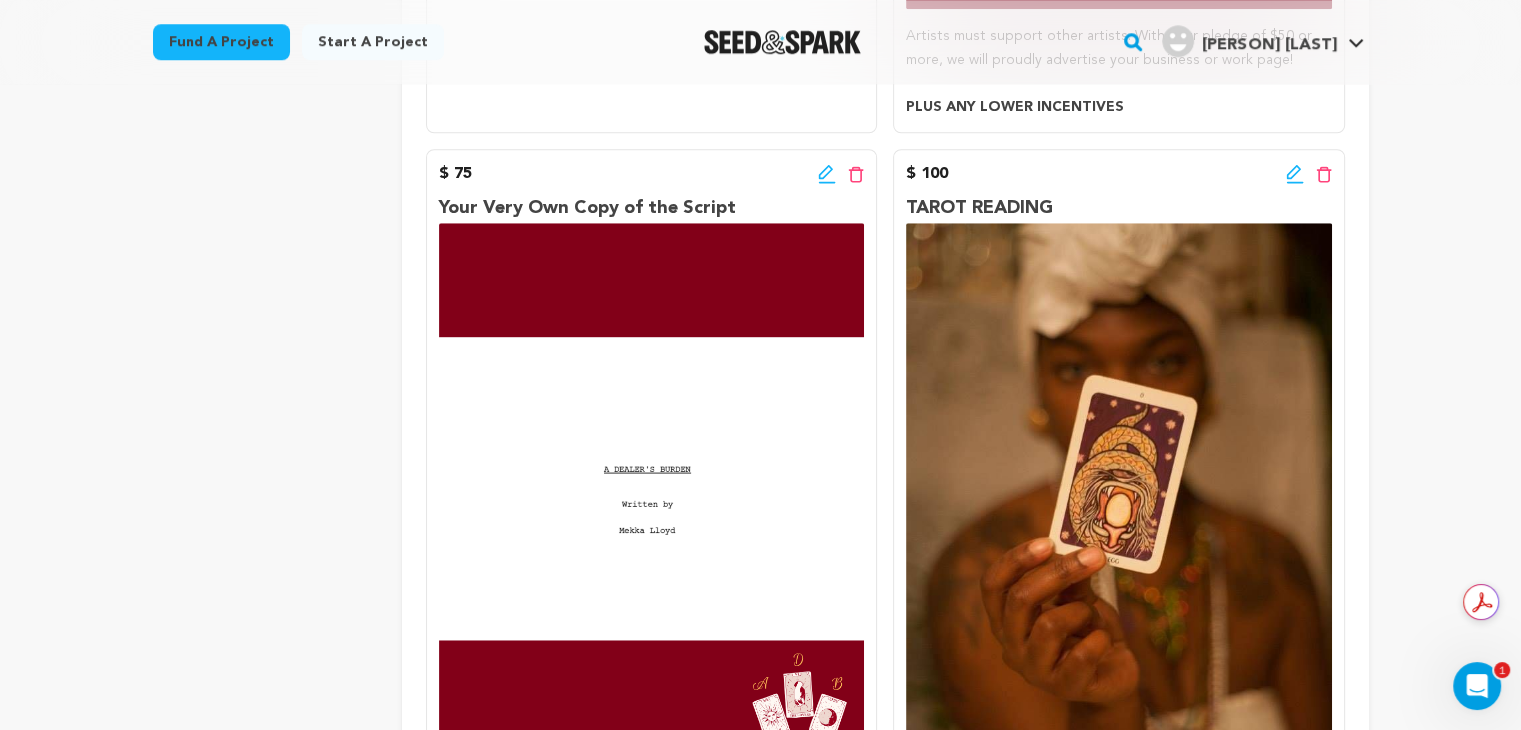 click 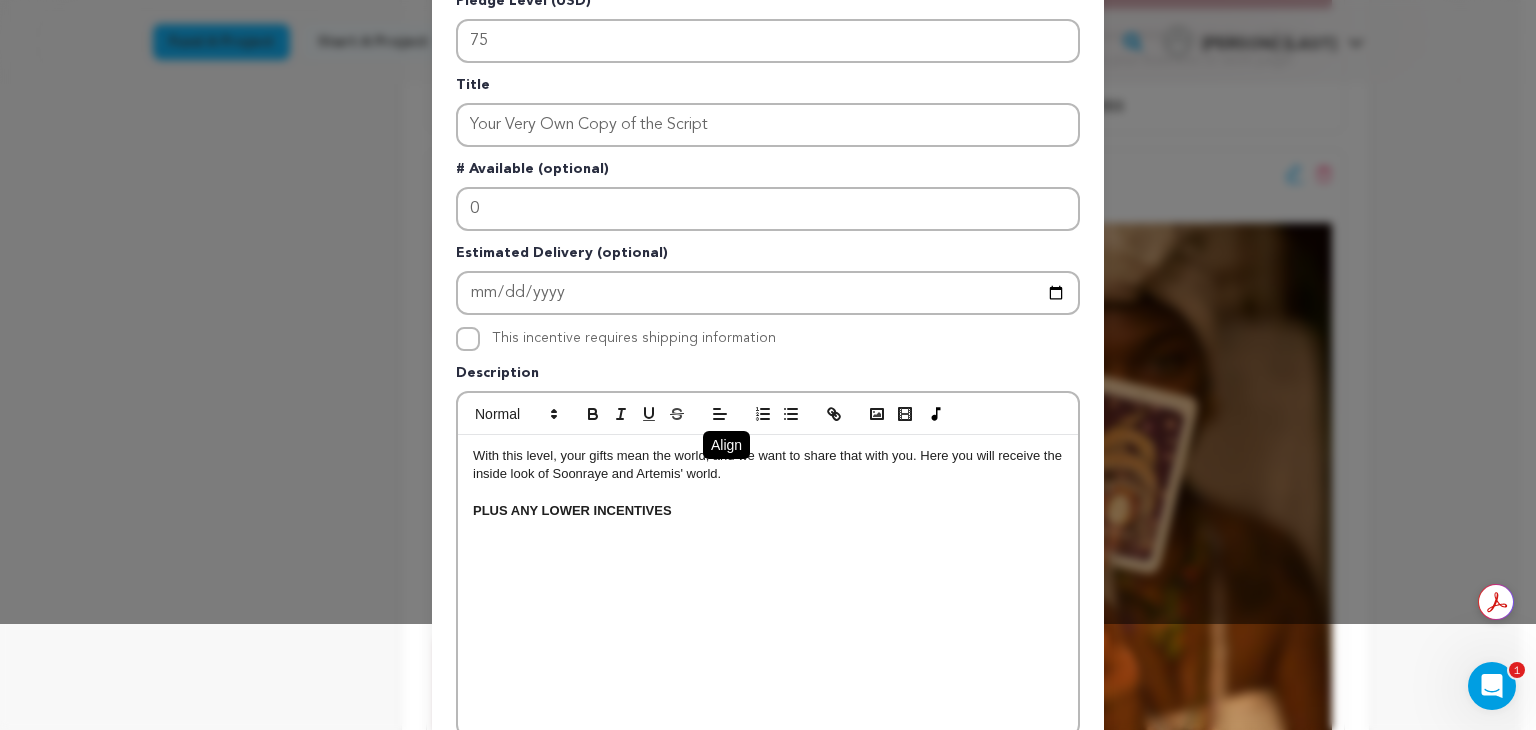 scroll, scrollTop: 107, scrollLeft: 0, axis: vertical 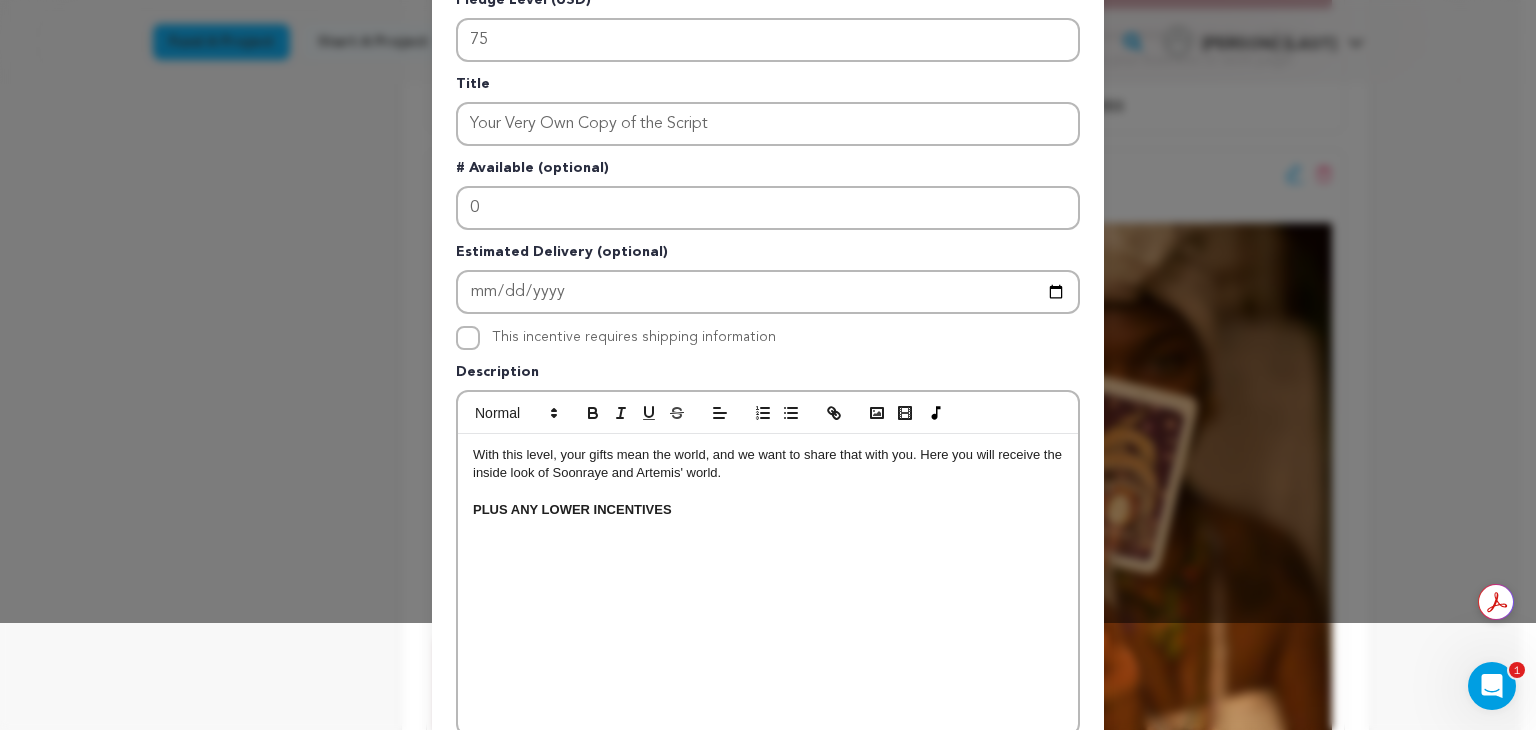 click on "With this level, your gifts mean the world, and we want to share that with you. Here you will receive the inside look of Soonraye and Artemis' world." at bounding box center (768, 464) 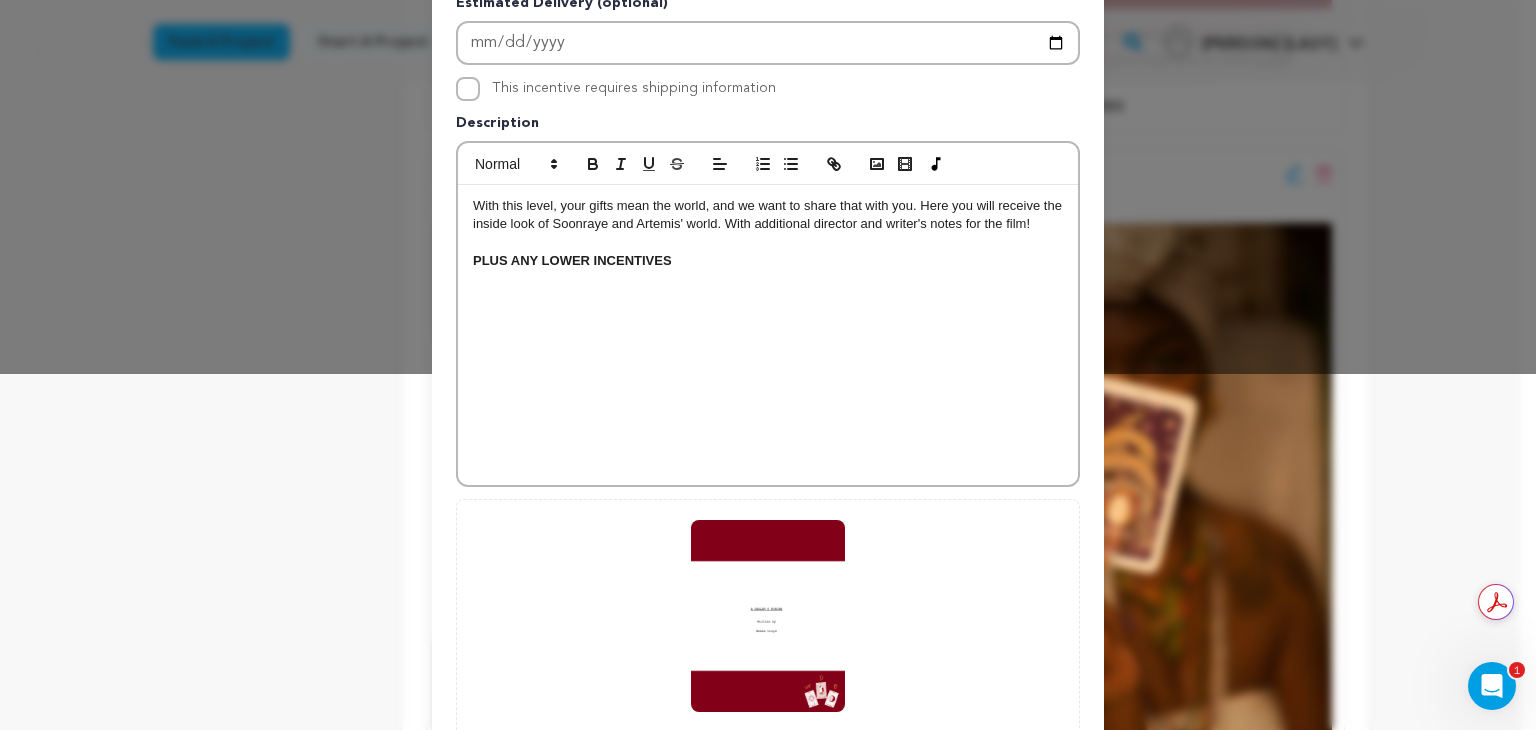 scroll, scrollTop: 543, scrollLeft: 0, axis: vertical 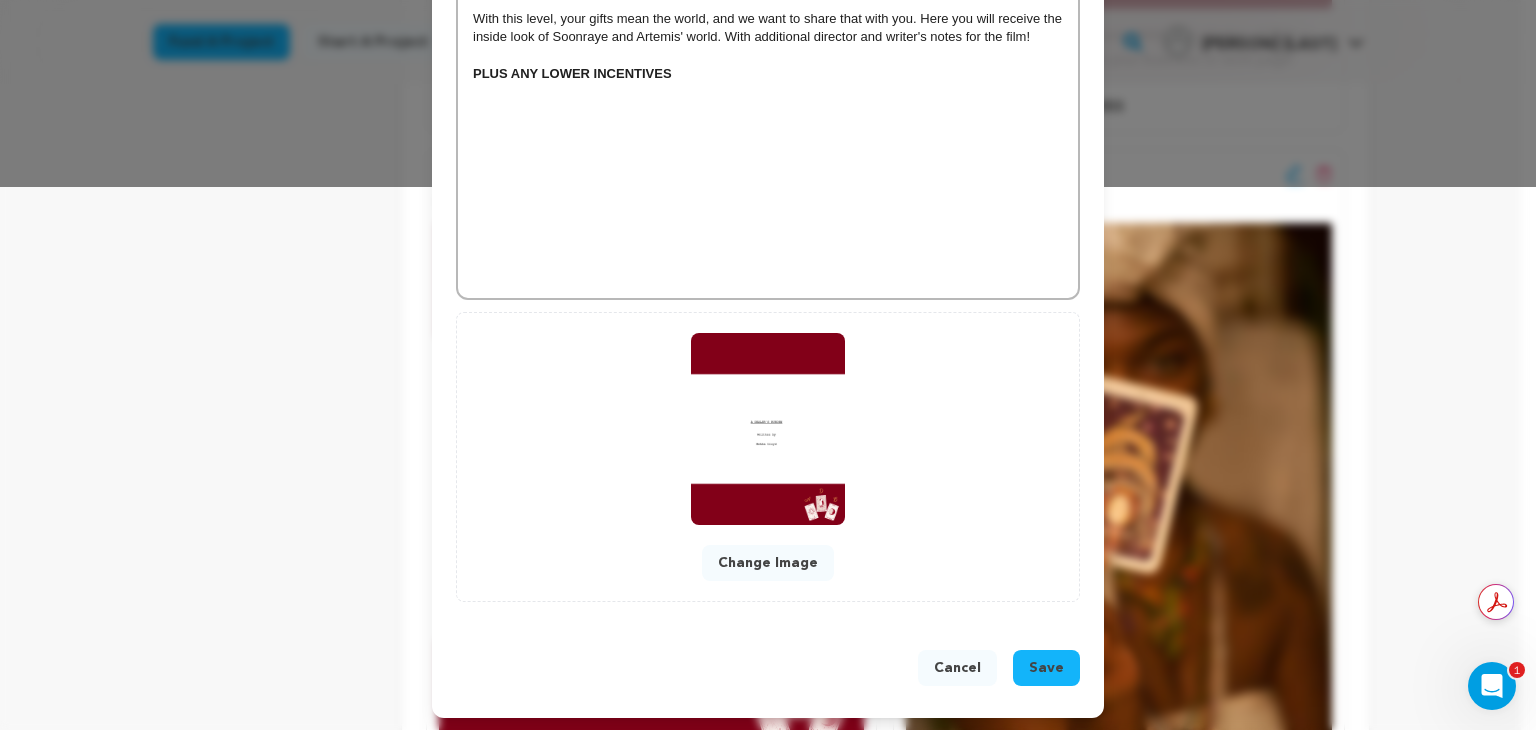 click on "Save" at bounding box center [1046, 668] 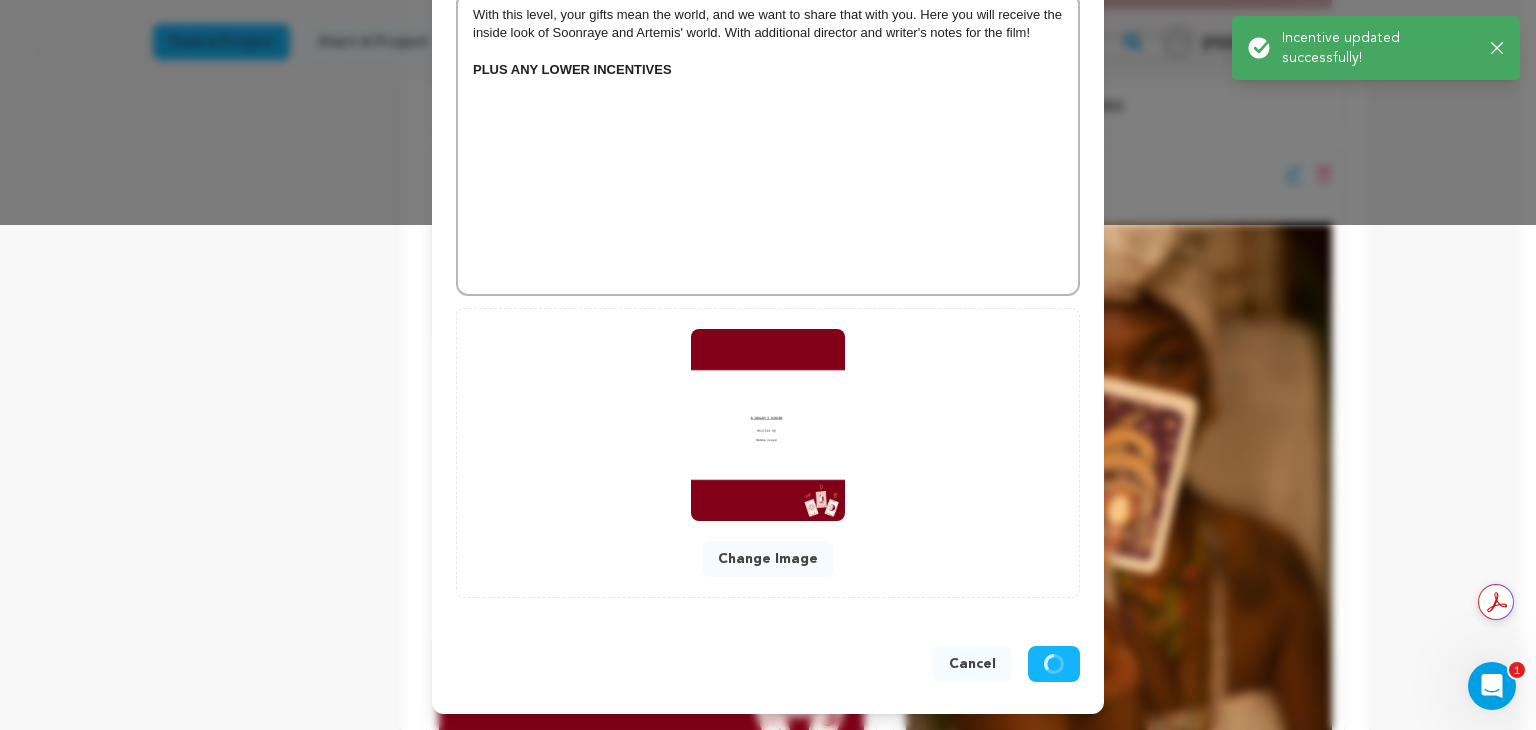 scroll, scrollTop: 500, scrollLeft: 0, axis: vertical 